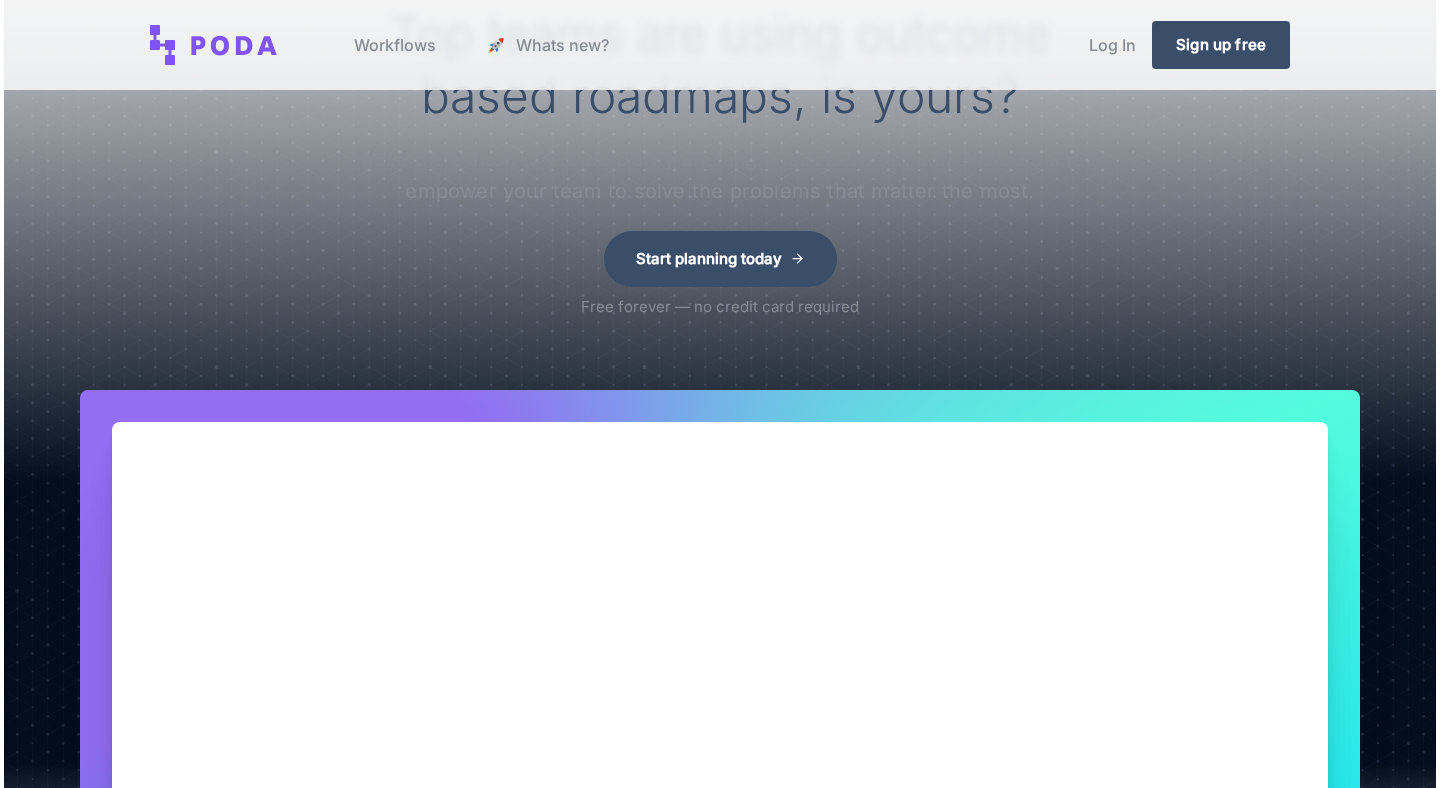 scroll, scrollTop: 0, scrollLeft: 0, axis: both 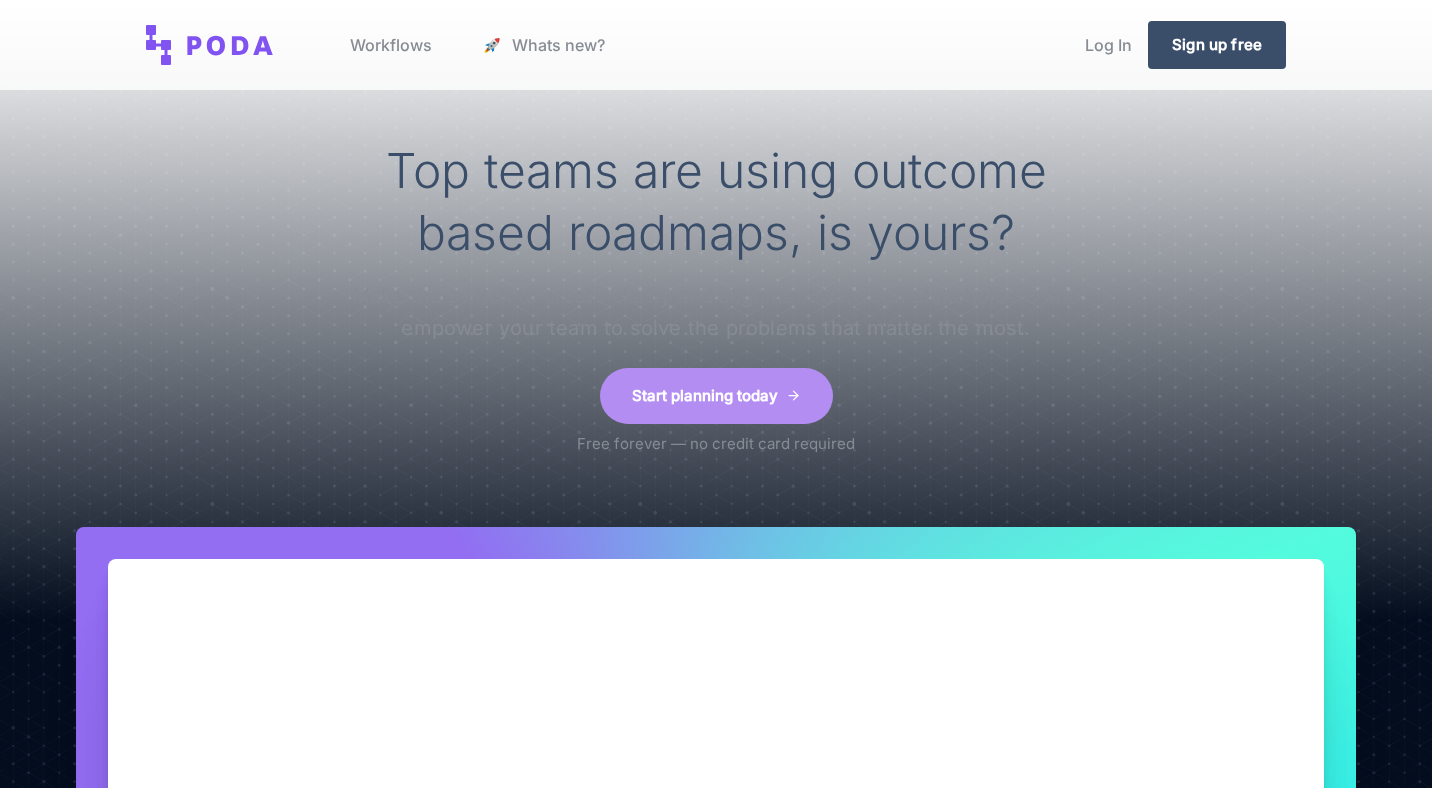 click on "Start planning today" at bounding box center [716, 396] 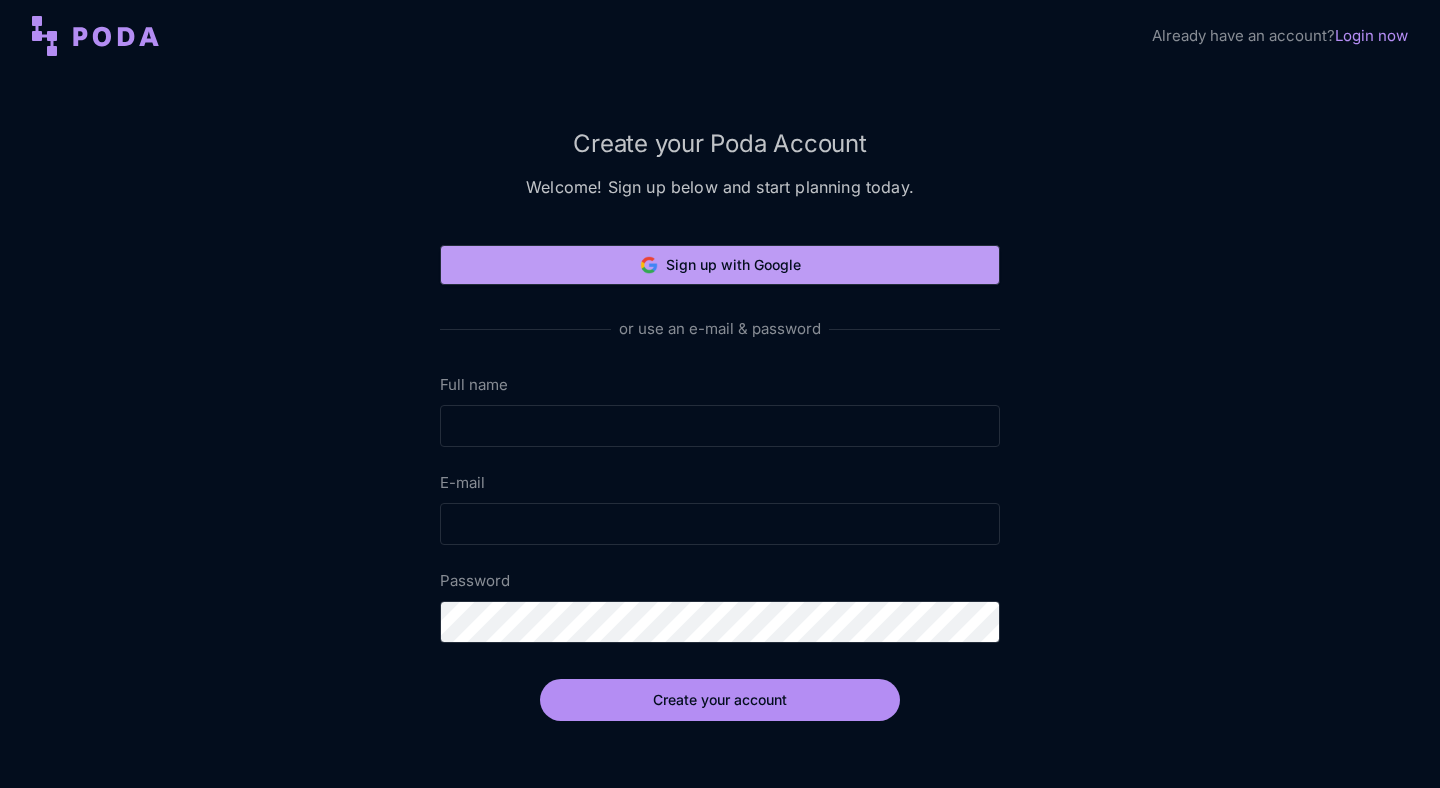 click on "Sign up with Google" at bounding box center [720, 265] 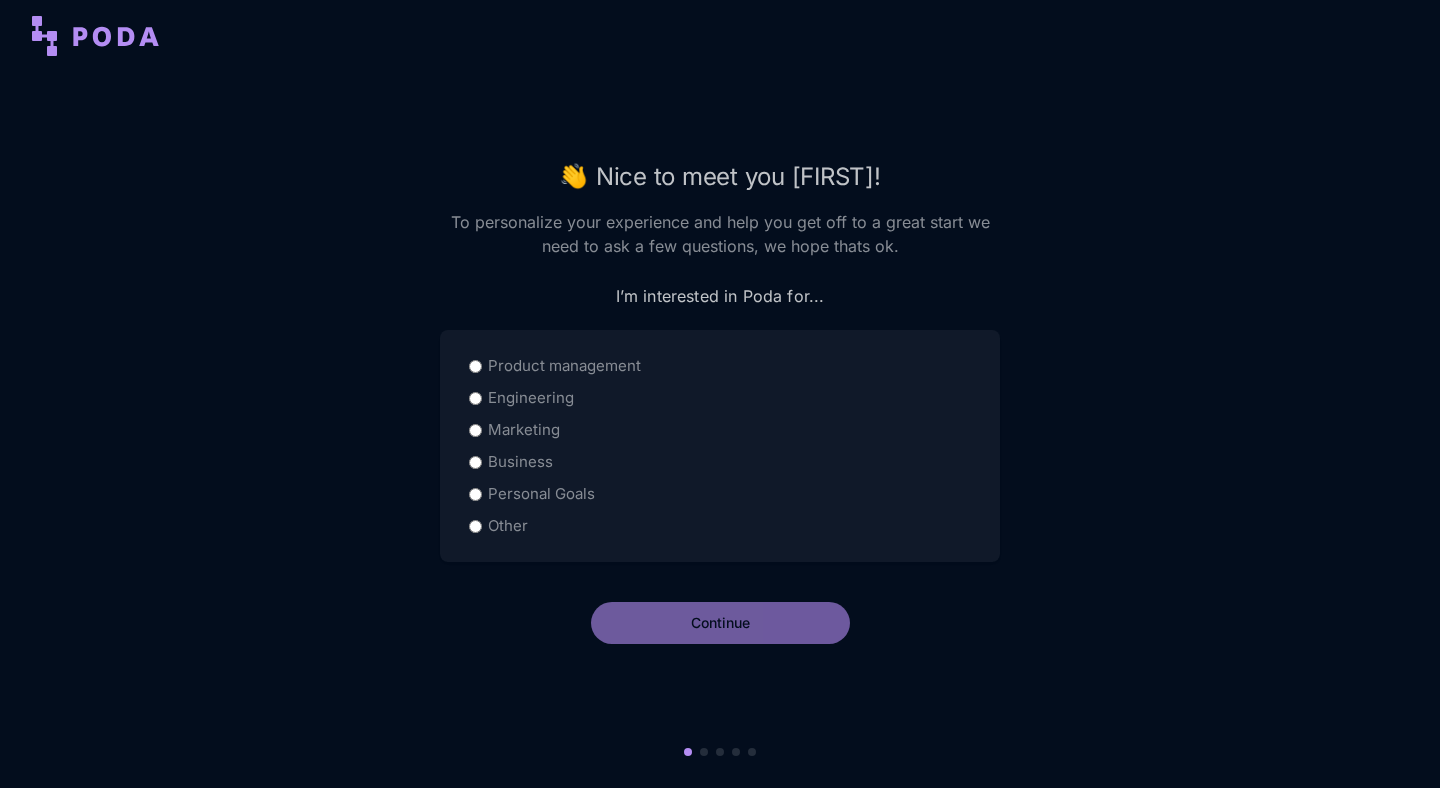 click on "Engineering" at bounding box center [531, 398] 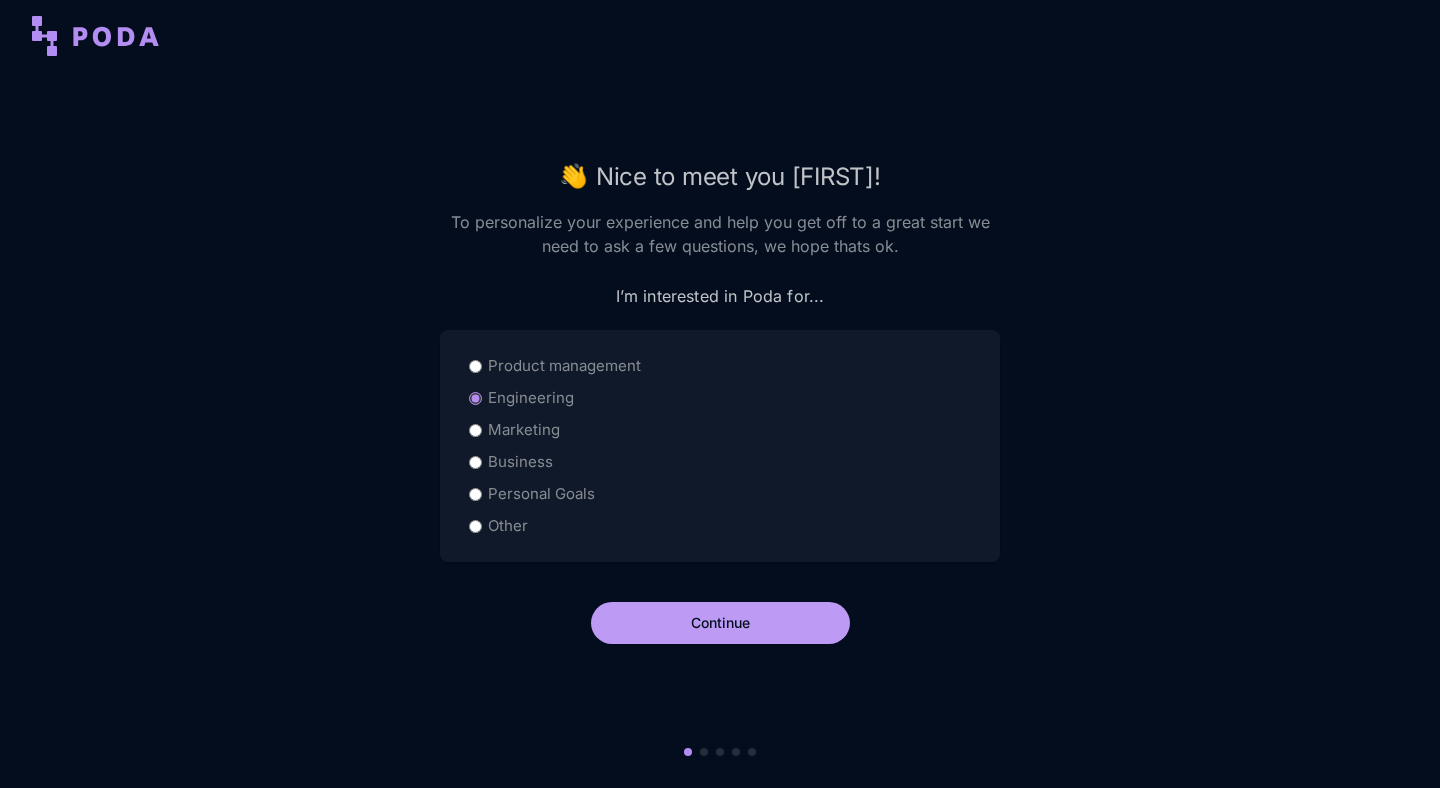 click on "Continue" at bounding box center [720, 623] 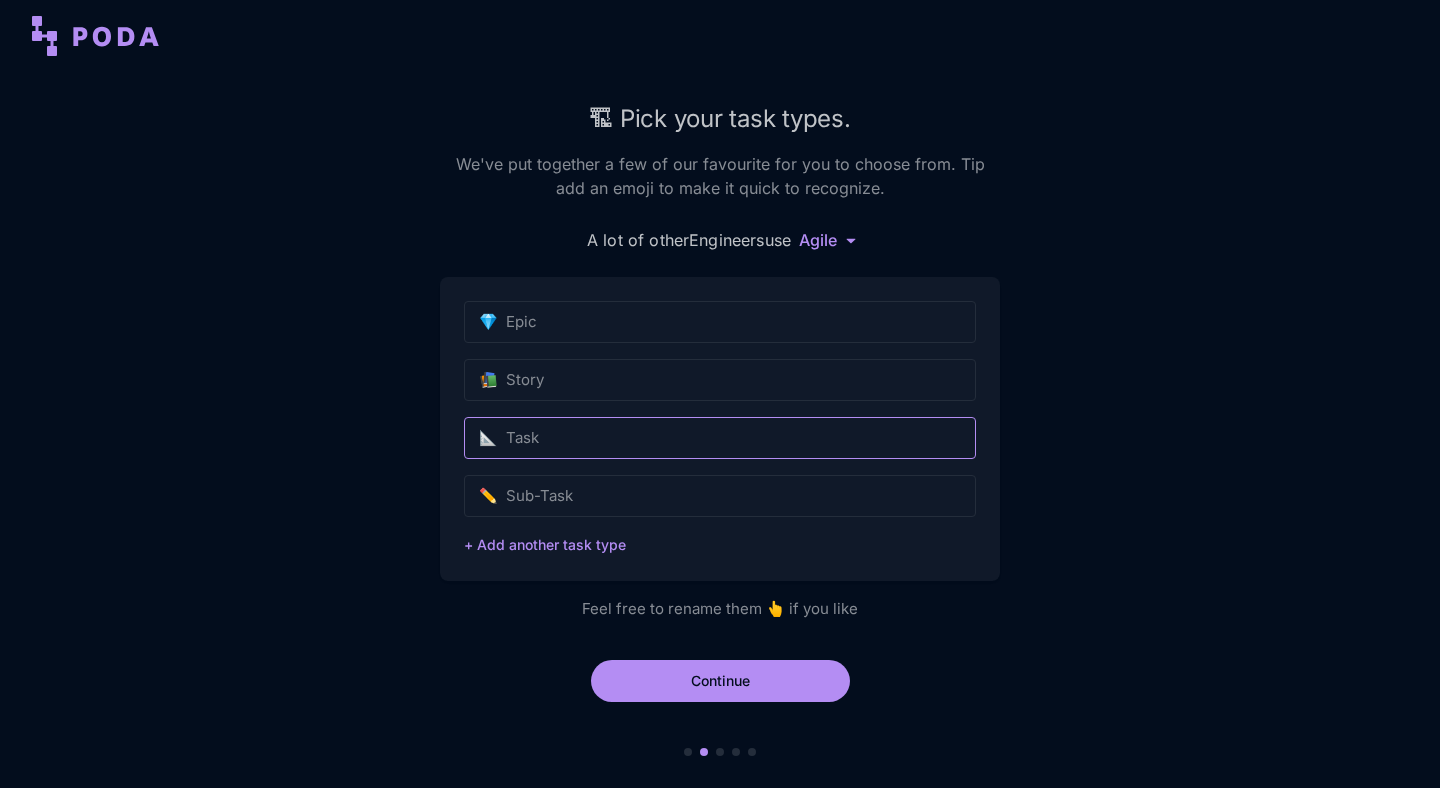 click on "📐  Task" at bounding box center (720, 438) 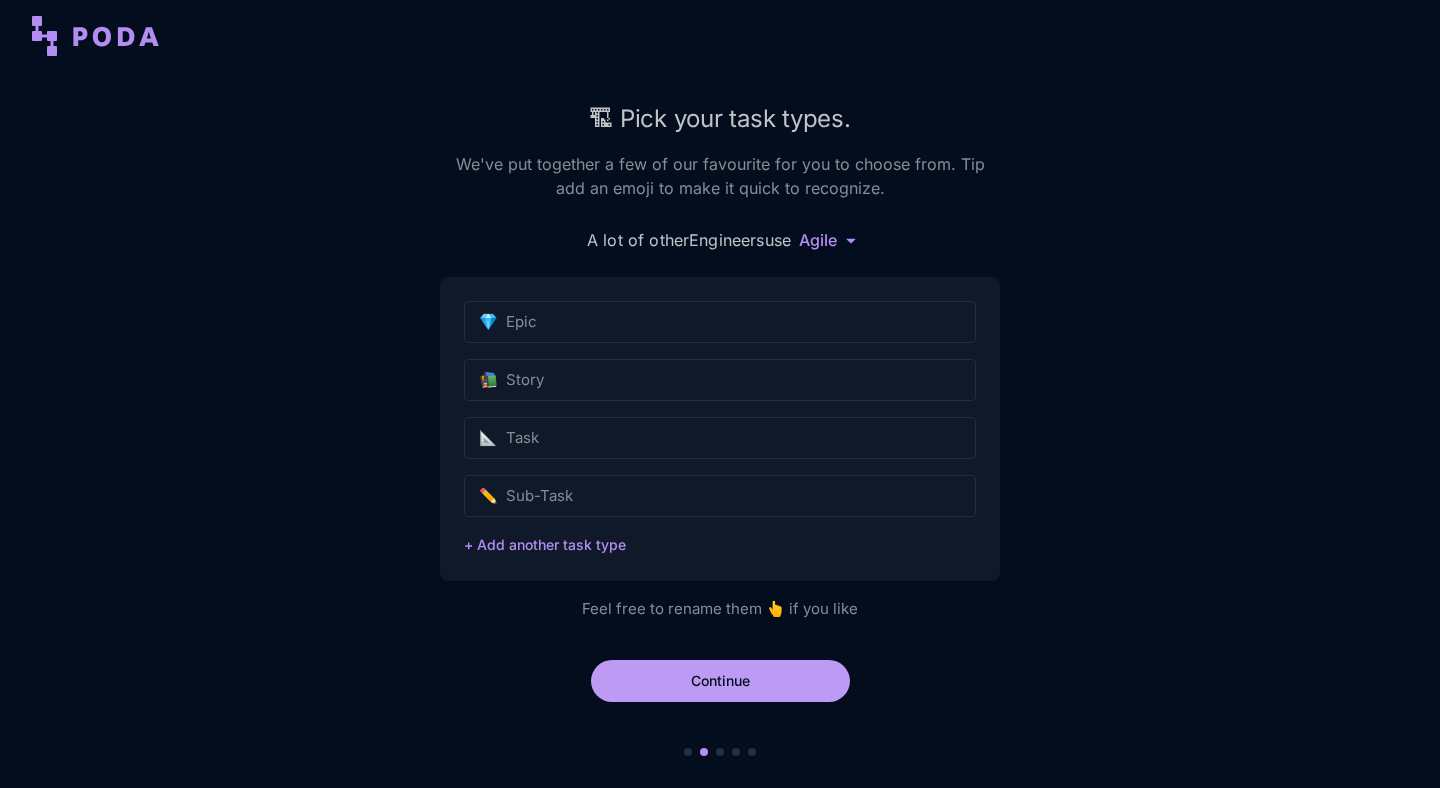 click on "Continue" at bounding box center [720, 681] 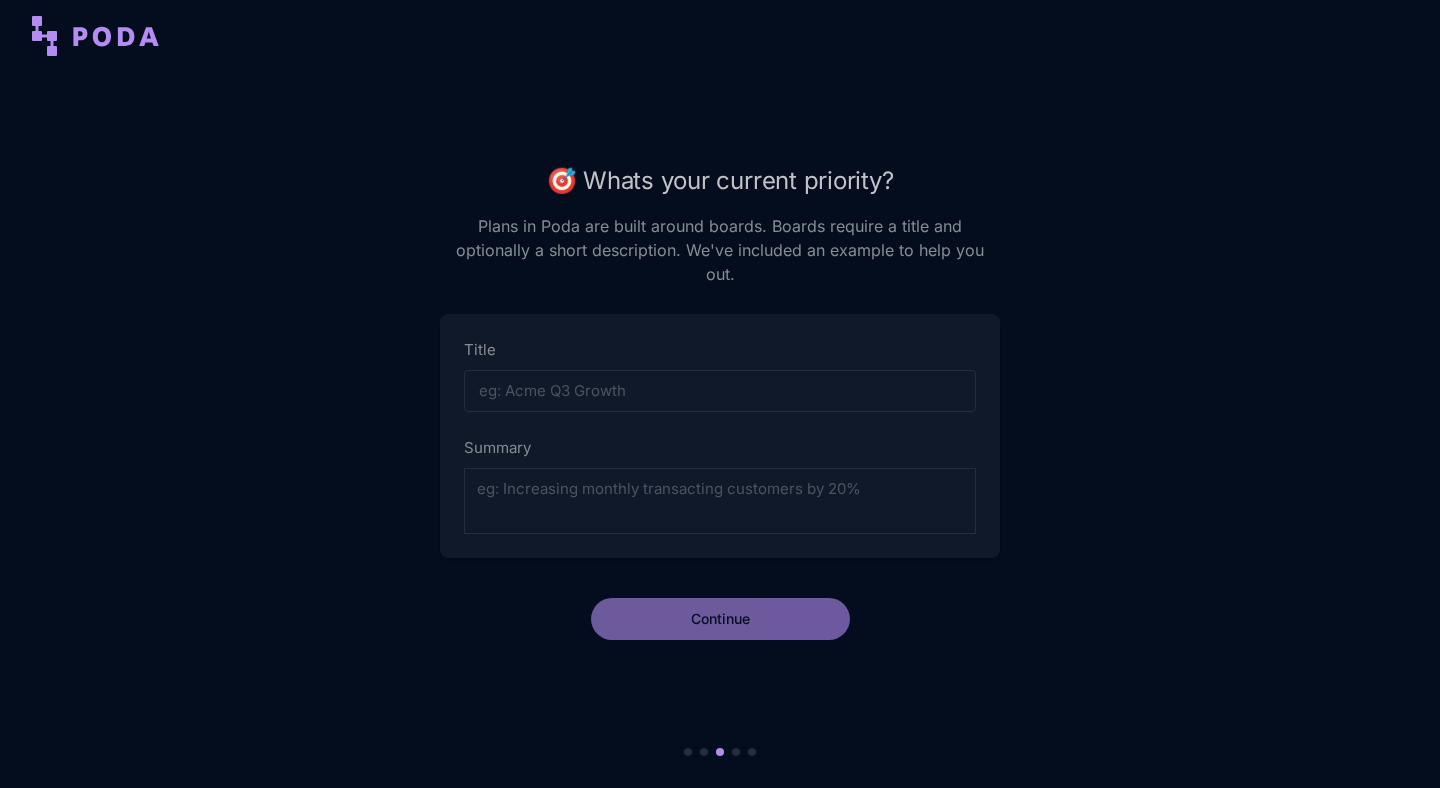 click on "Title" at bounding box center (720, 391) 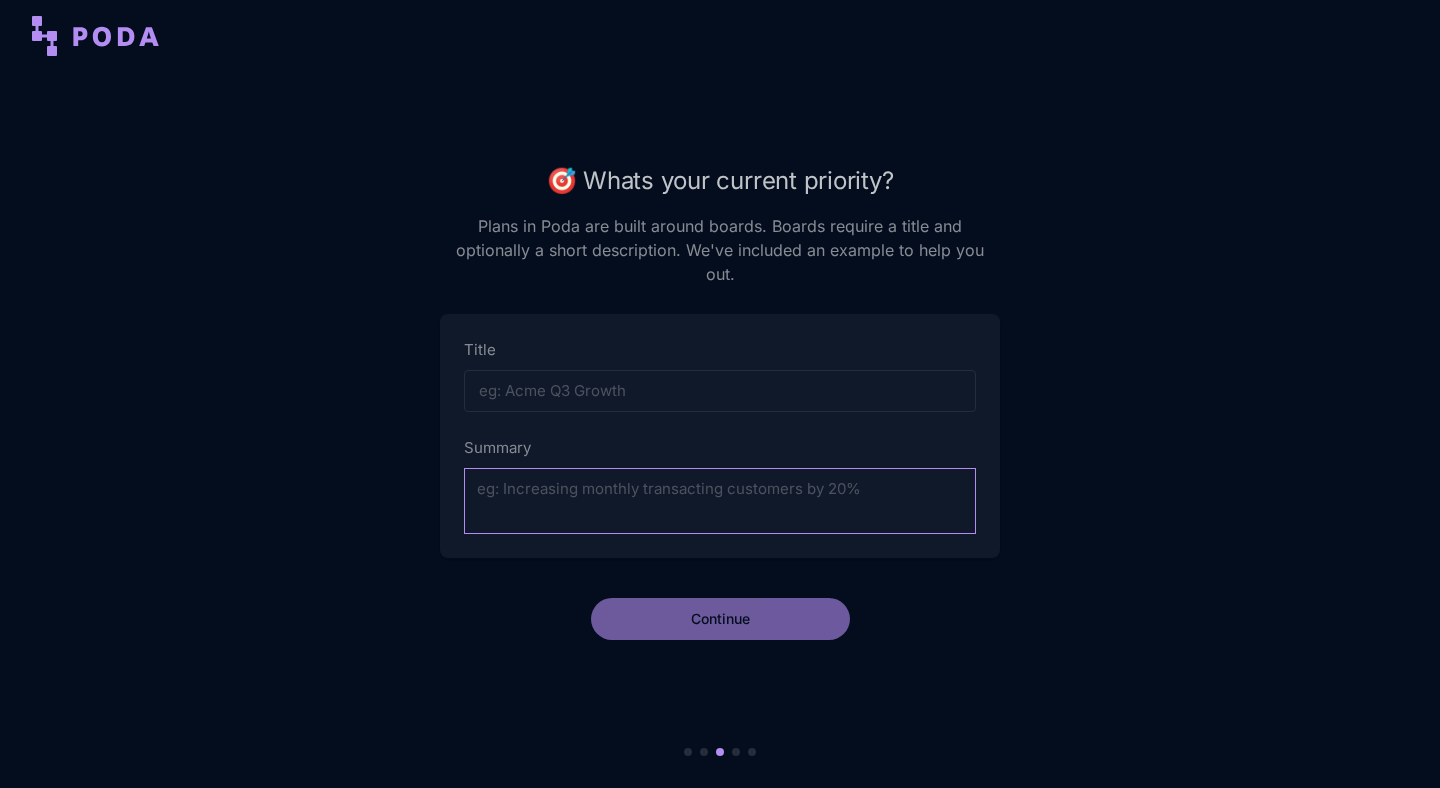 click on "Summary" at bounding box center (720, 501) 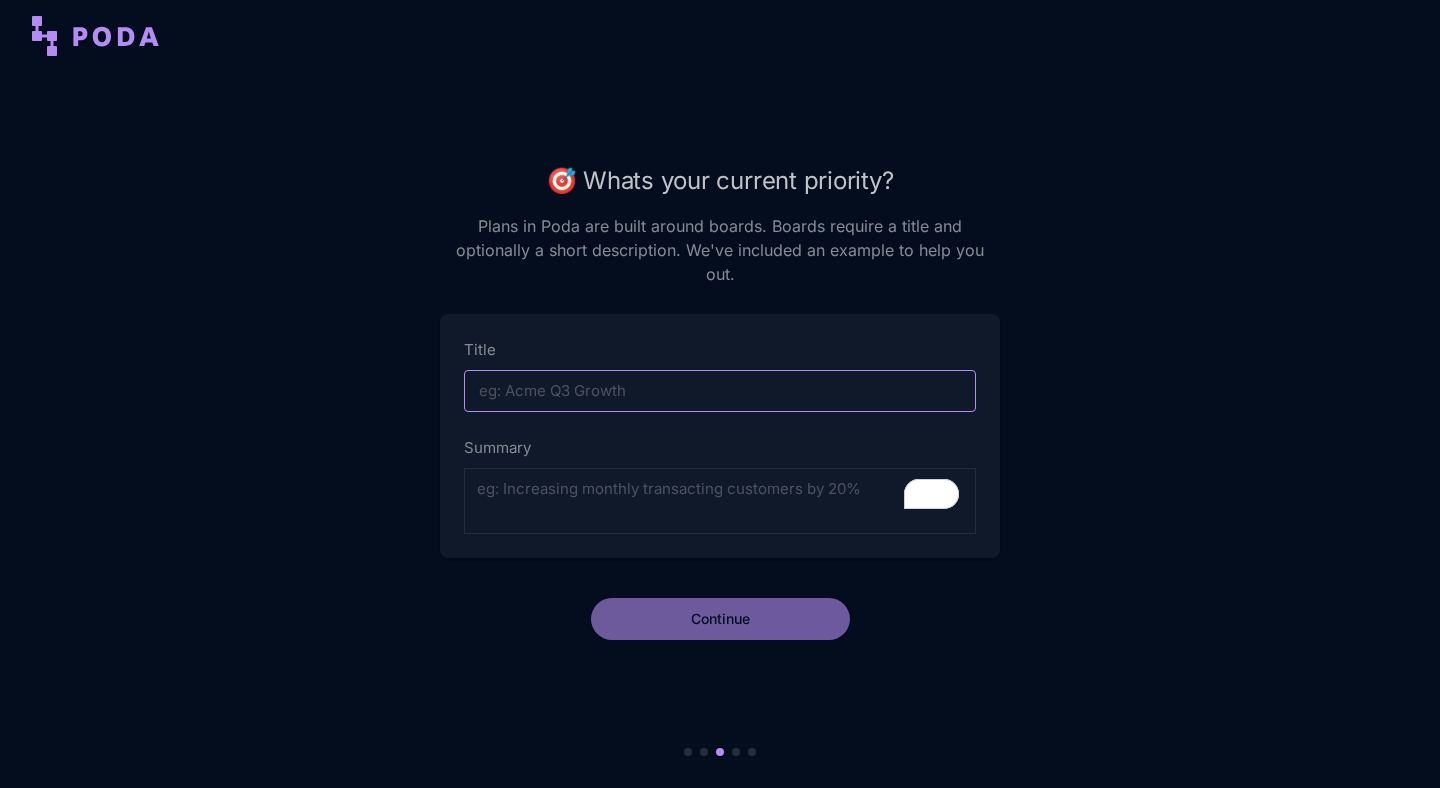 click on "Title" at bounding box center [720, 391] 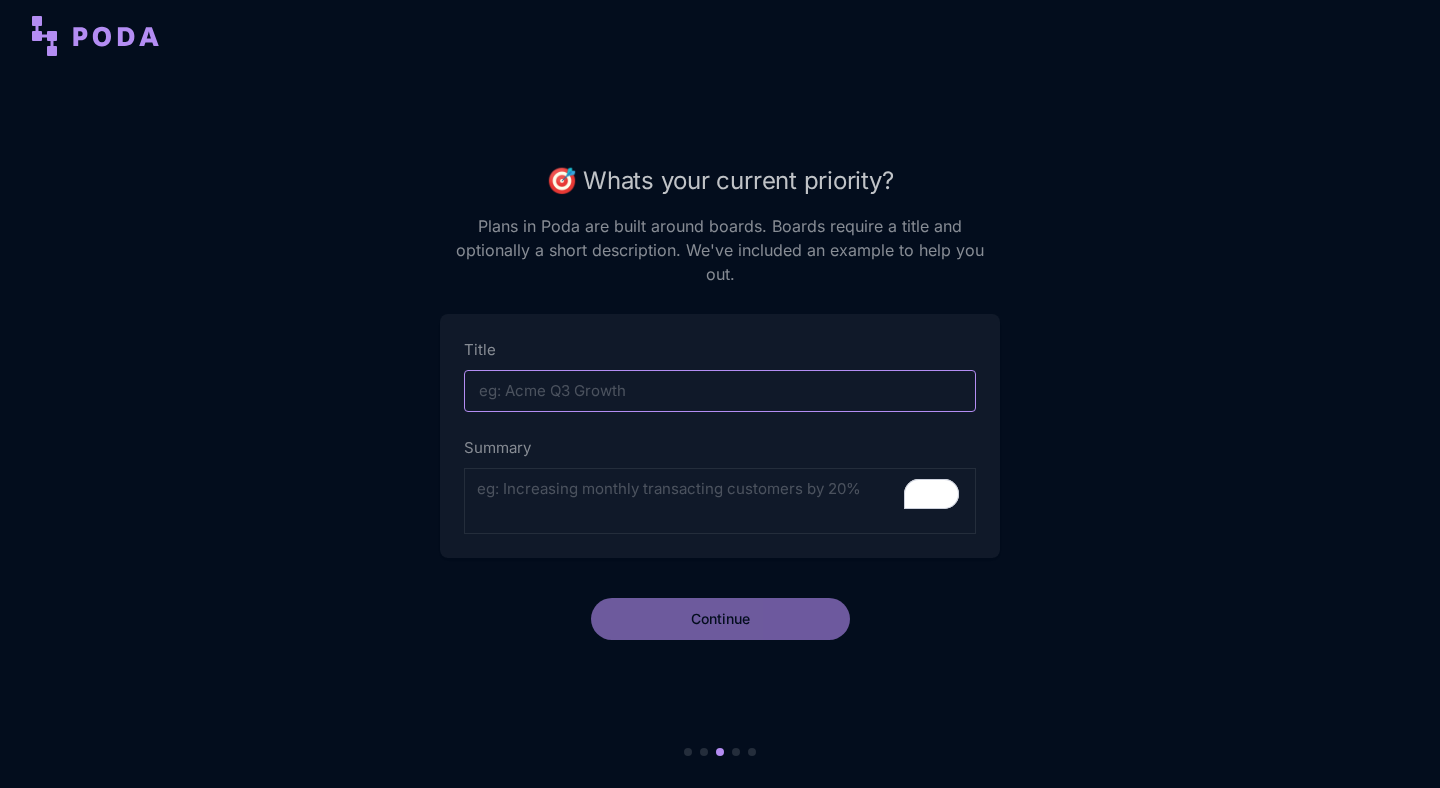 type on "Lifetime" 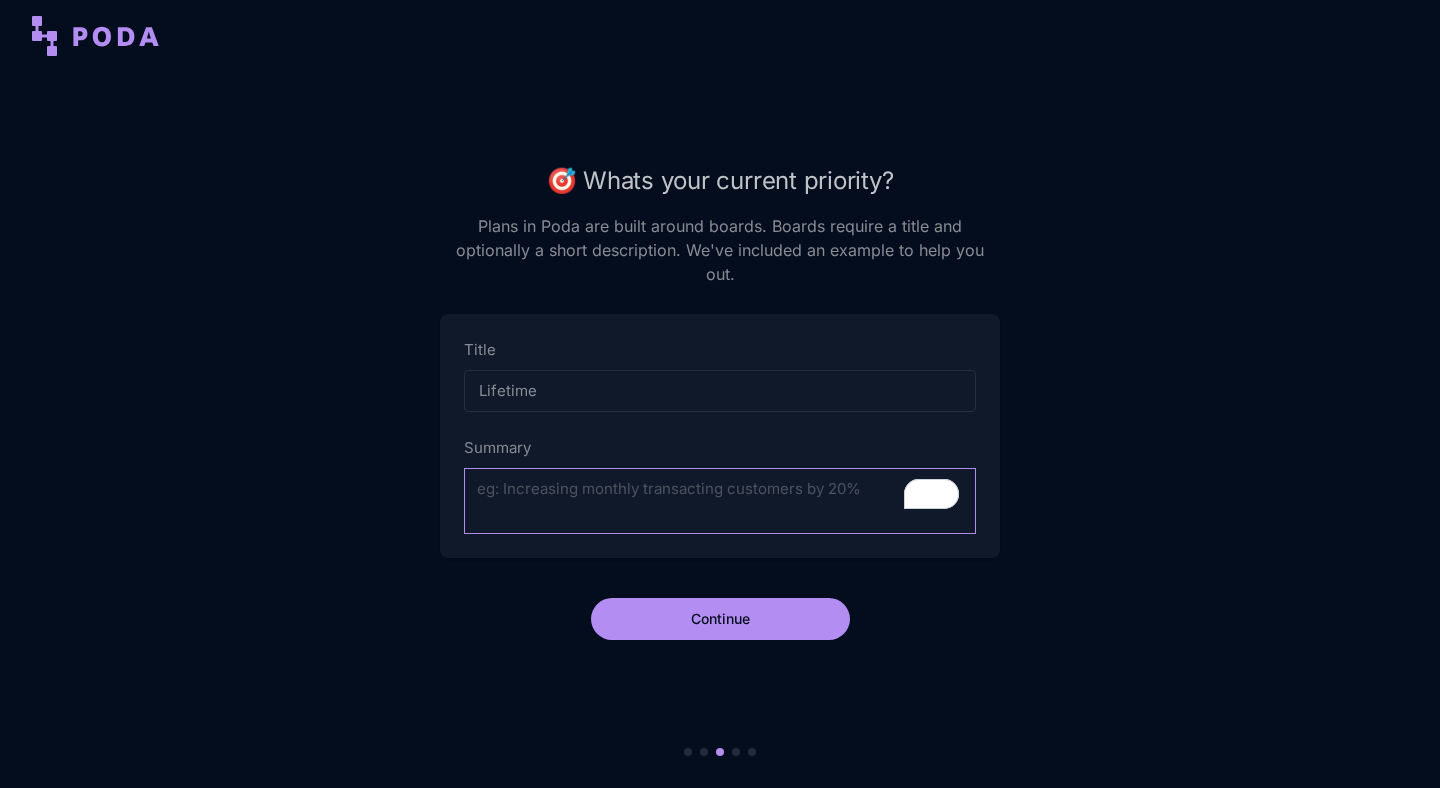 click on "Summary" at bounding box center [720, 501] 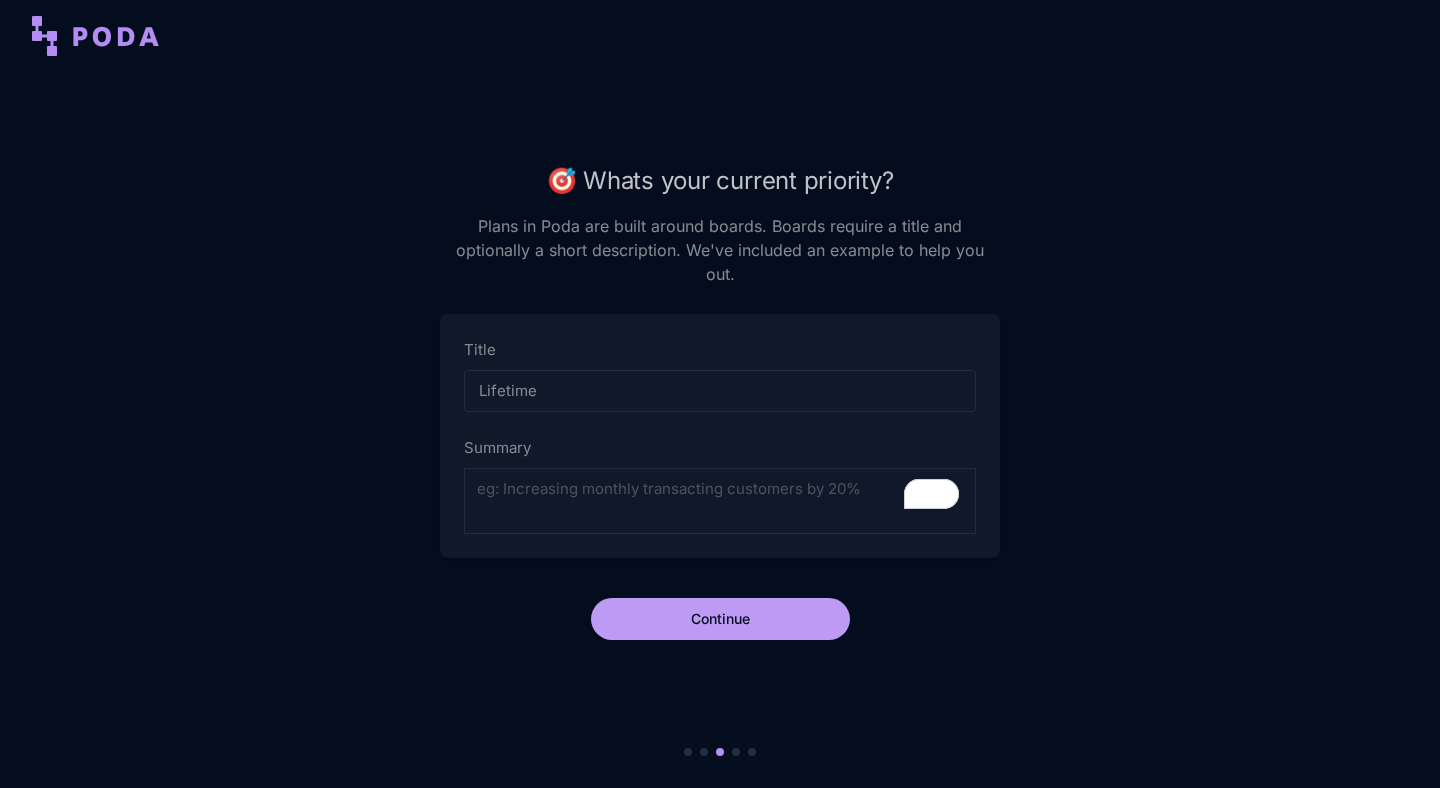 click on "Continue" at bounding box center (720, 619) 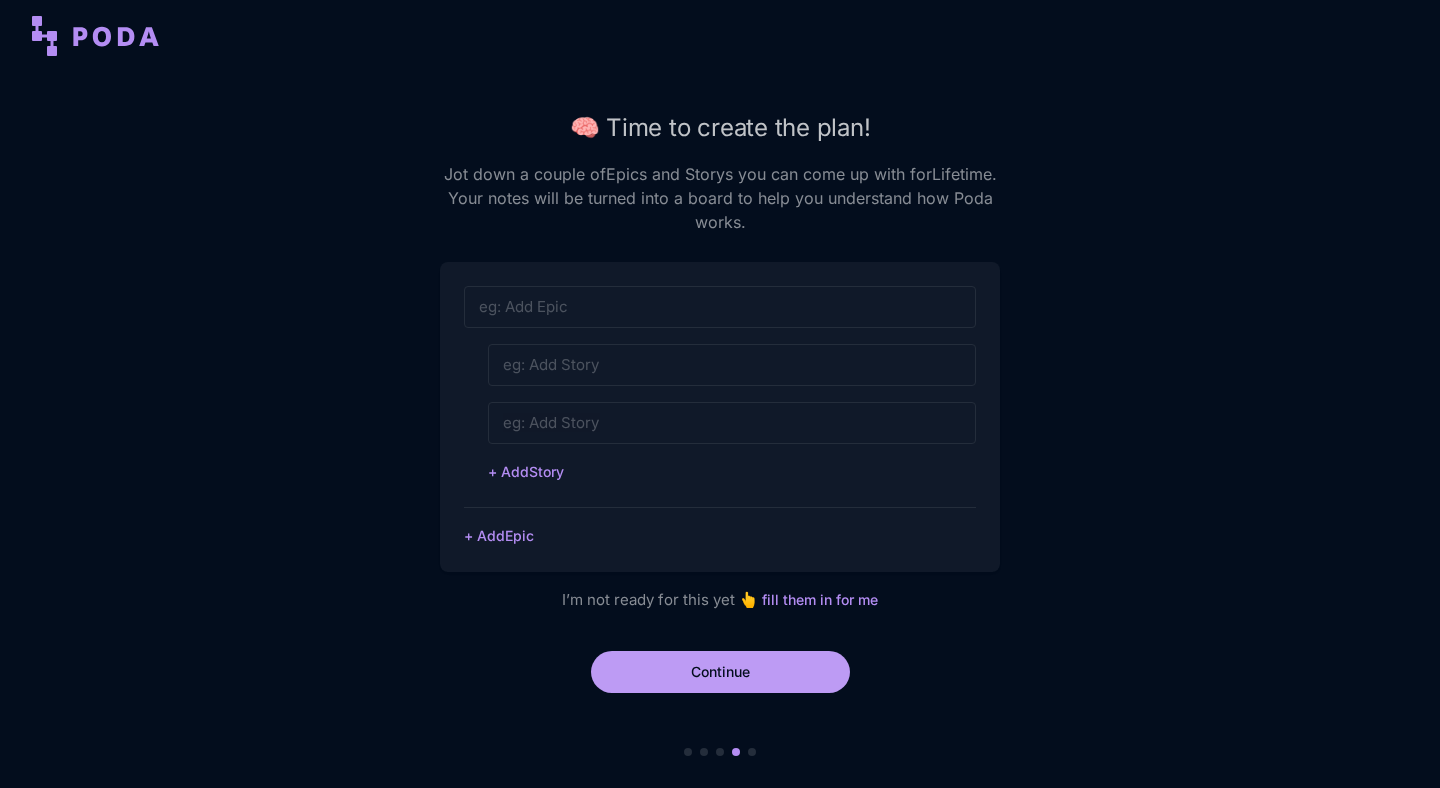 click on "Continue" at bounding box center (720, 672) 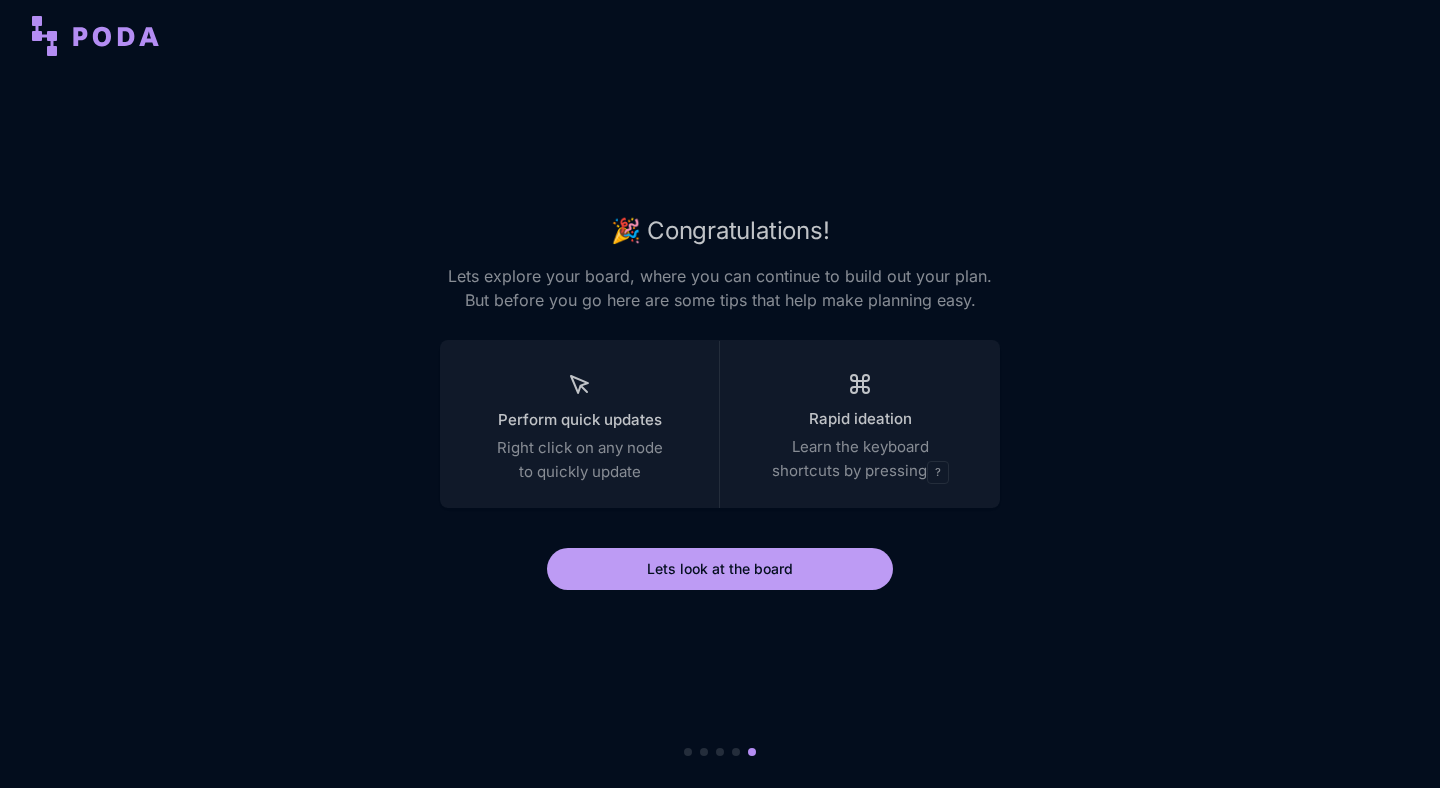 click on "Lets look at the board" at bounding box center (720, 569) 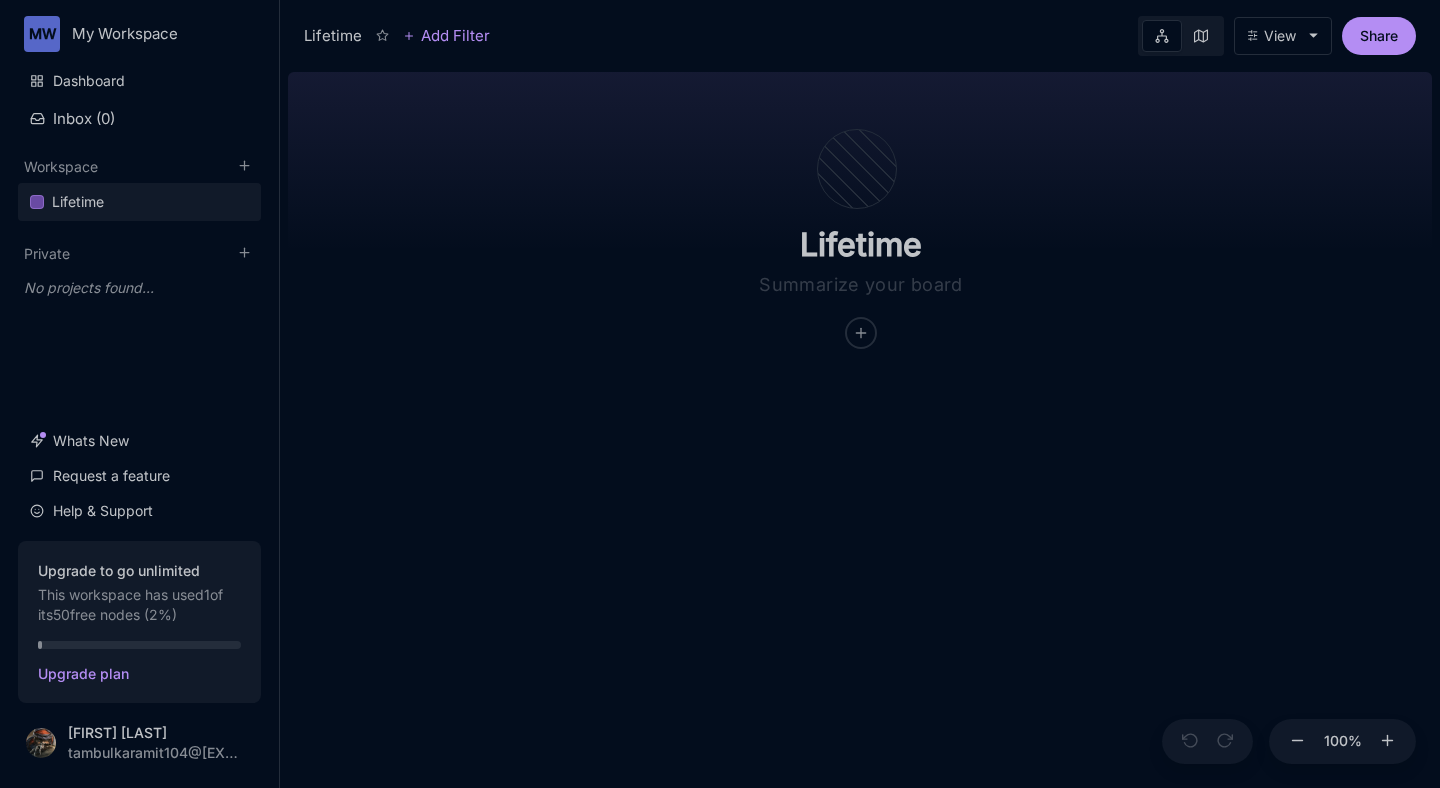 click at bounding box center [861, 346] 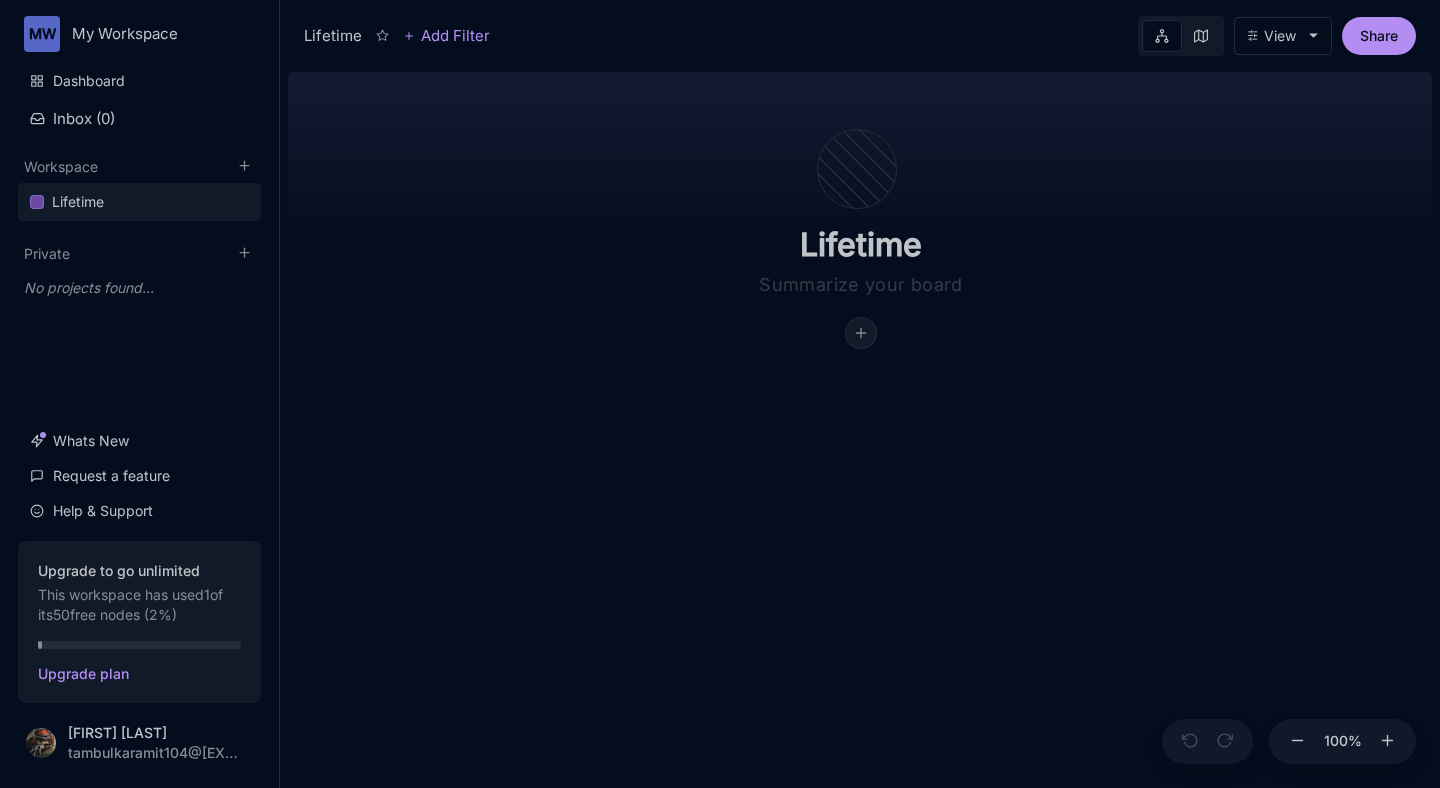 click 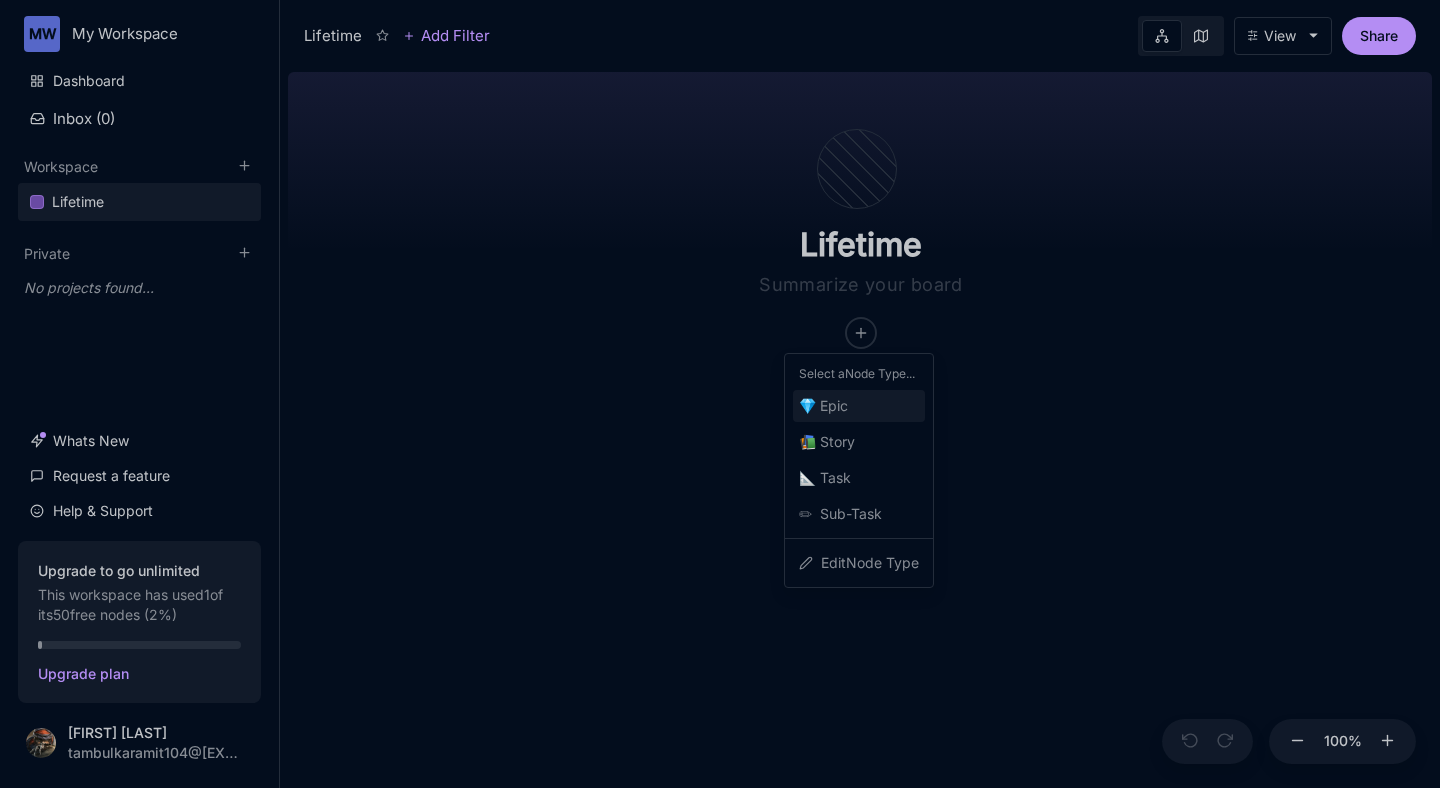 click on "💎   Epic" at bounding box center [823, 406] 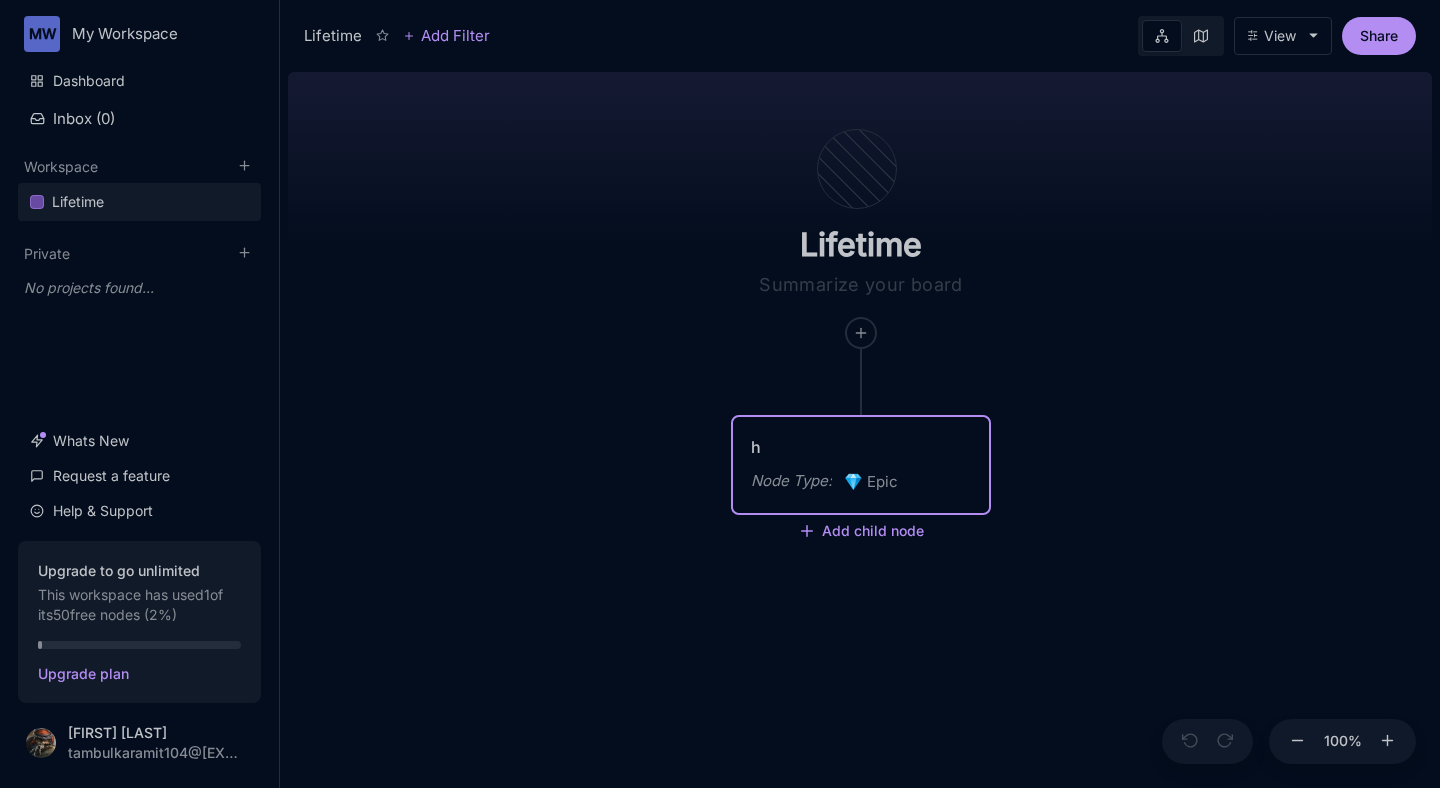 type on "hi" 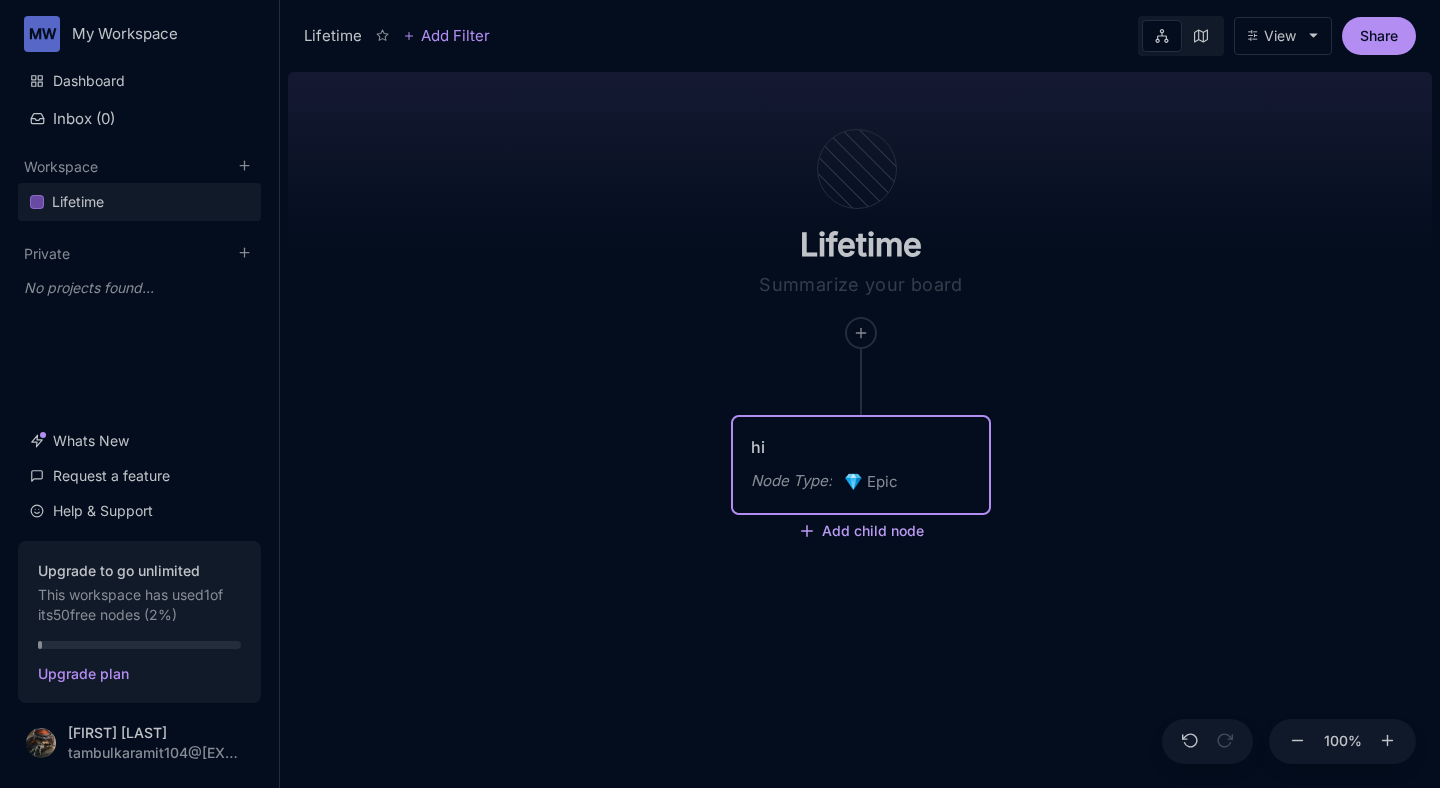 click on "Add child node" at bounding box center (861, 532) 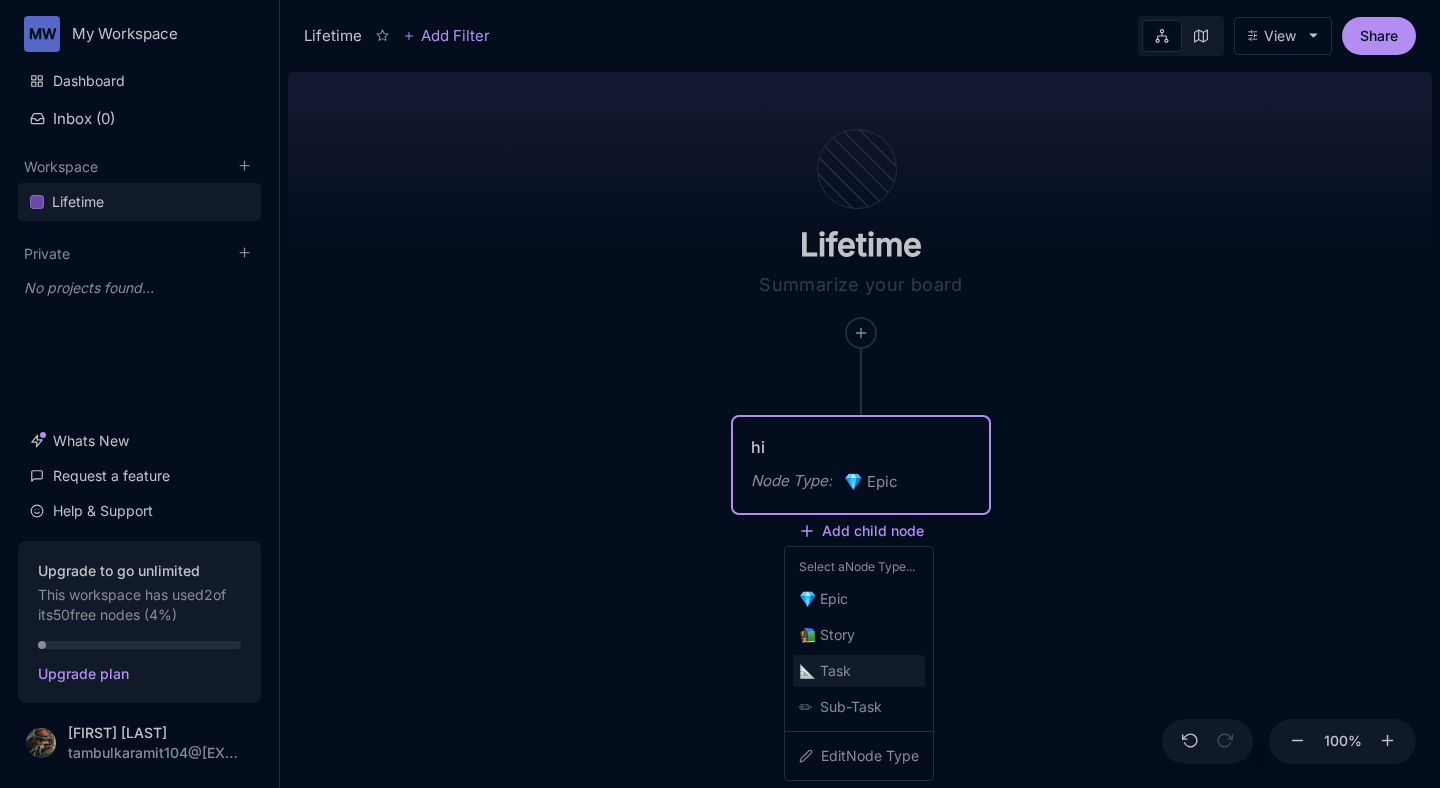 click on "📐   Task" at bounding box center (859, 671) 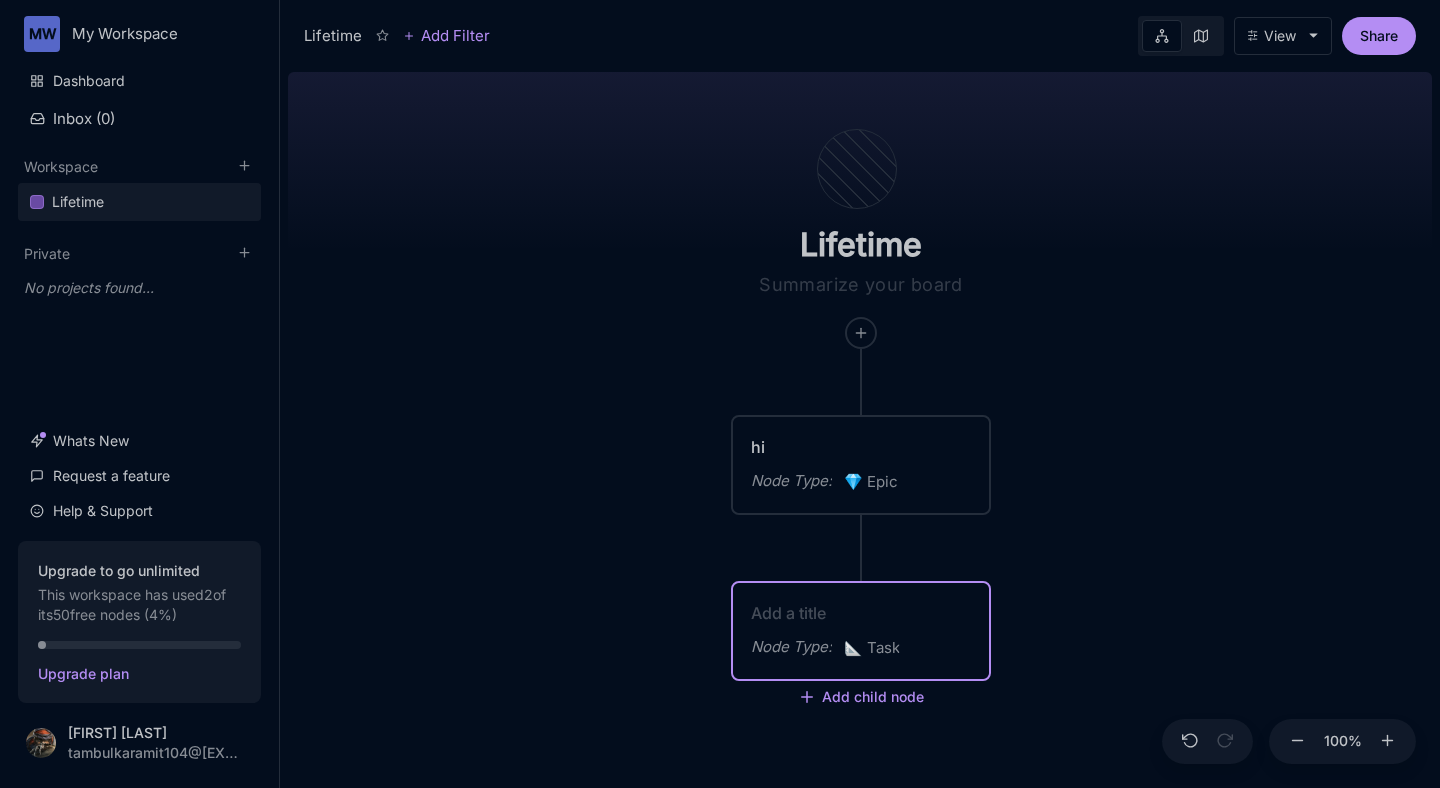 click on "Lifetime hi Node Type : 💎   Epic Node Type : 📐   Task Add child node" at bounding box center (860, 426) 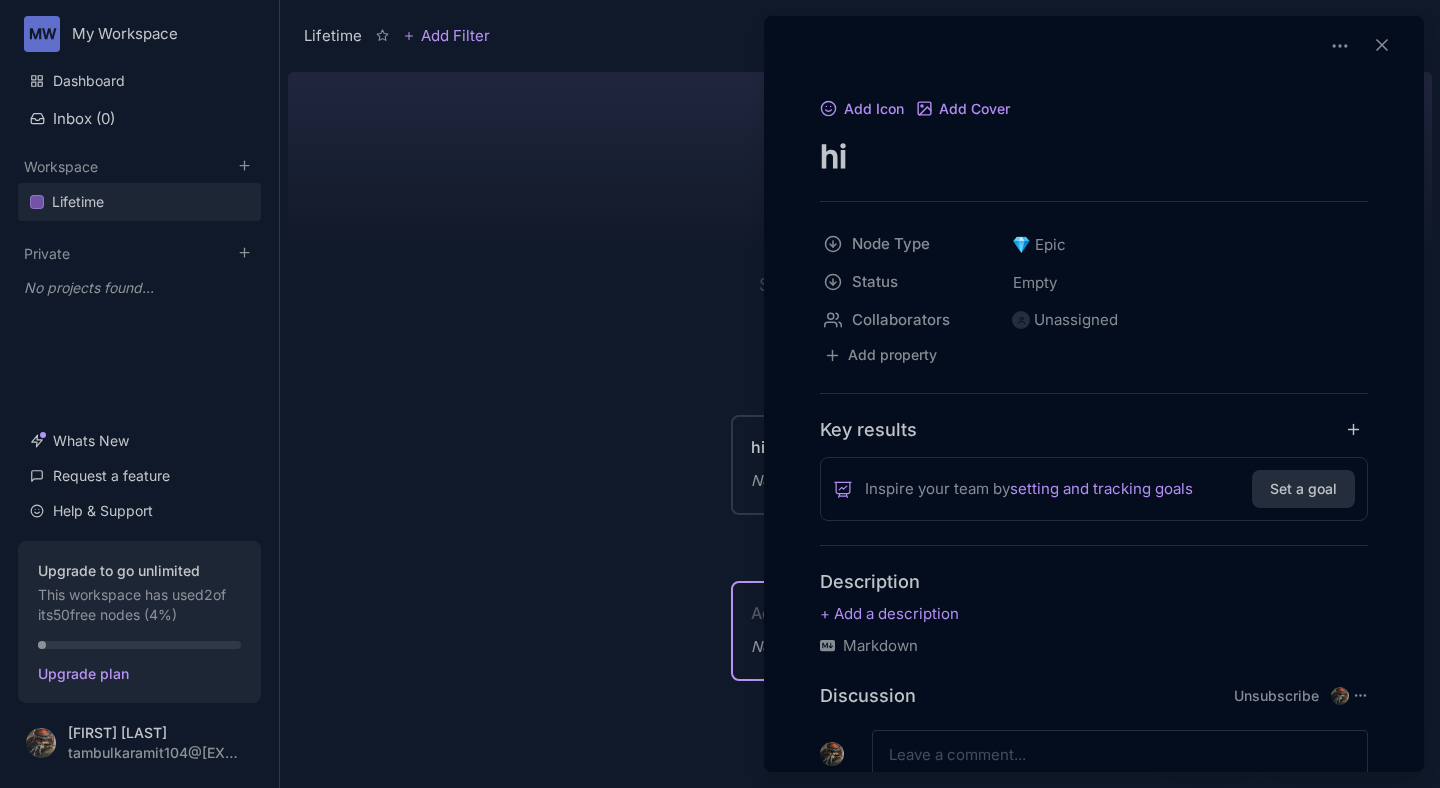 click at bounding box center [720, 394] 